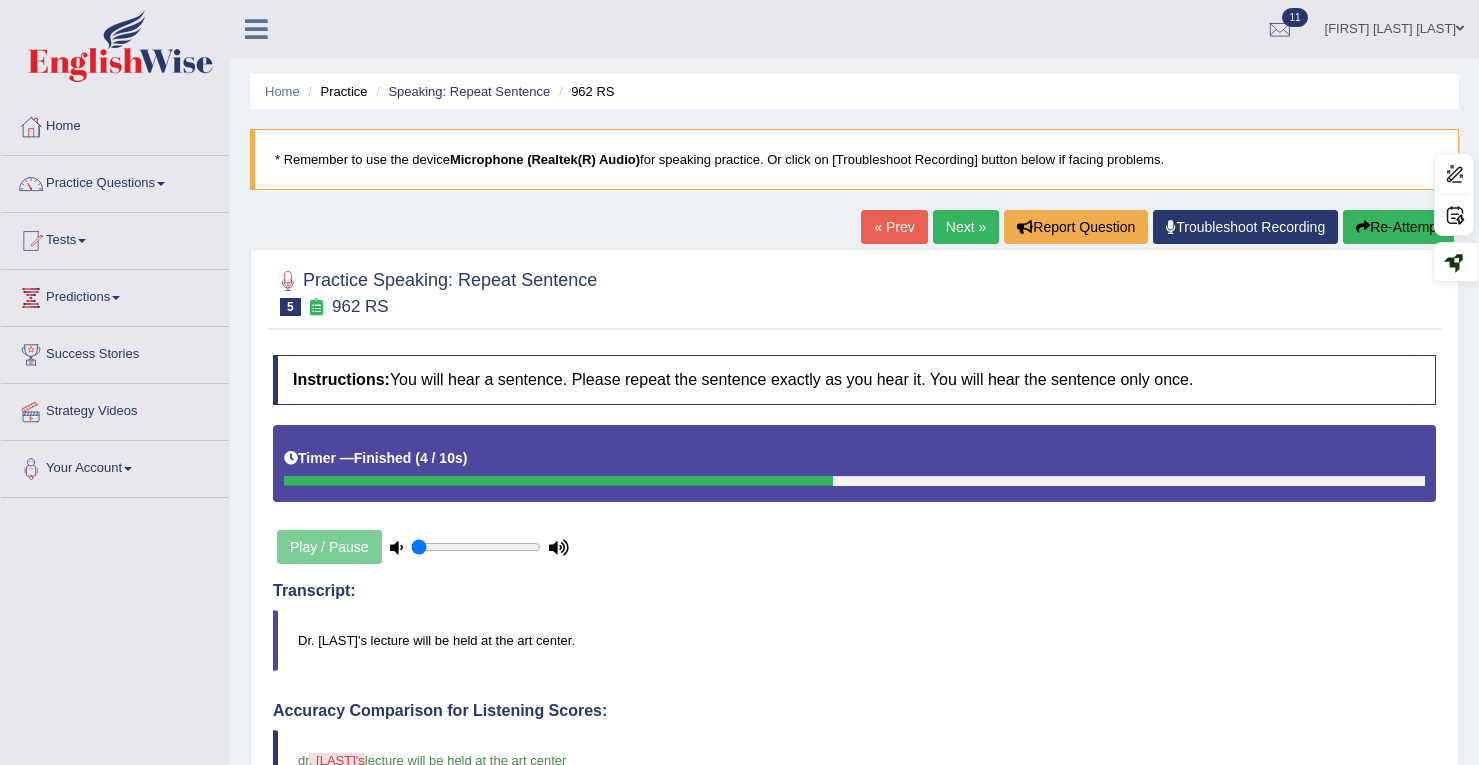 scroll, scrollTop: 500, scrollLeft: 0, axis: vertical 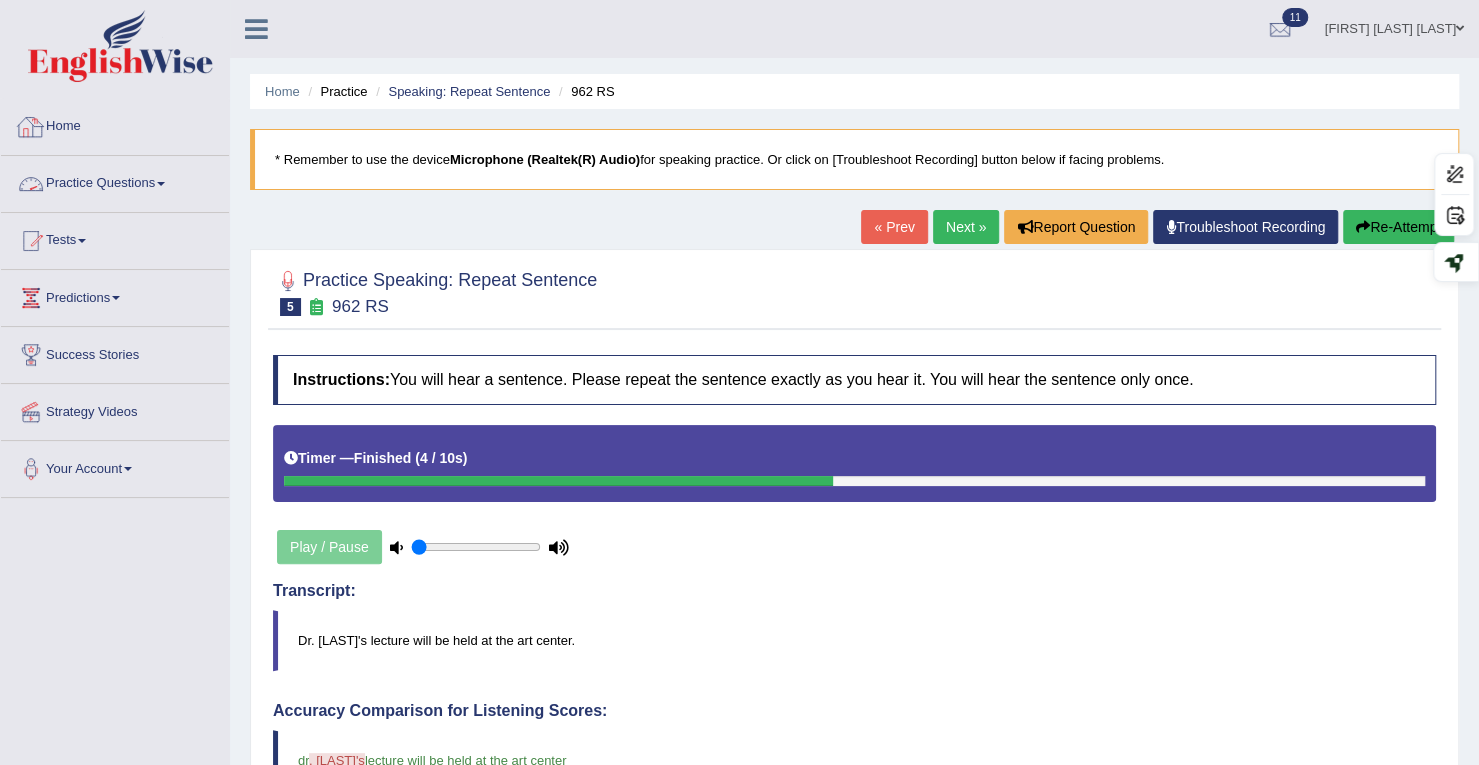 click on "Practice Questions" at bounding box center (115, 181) 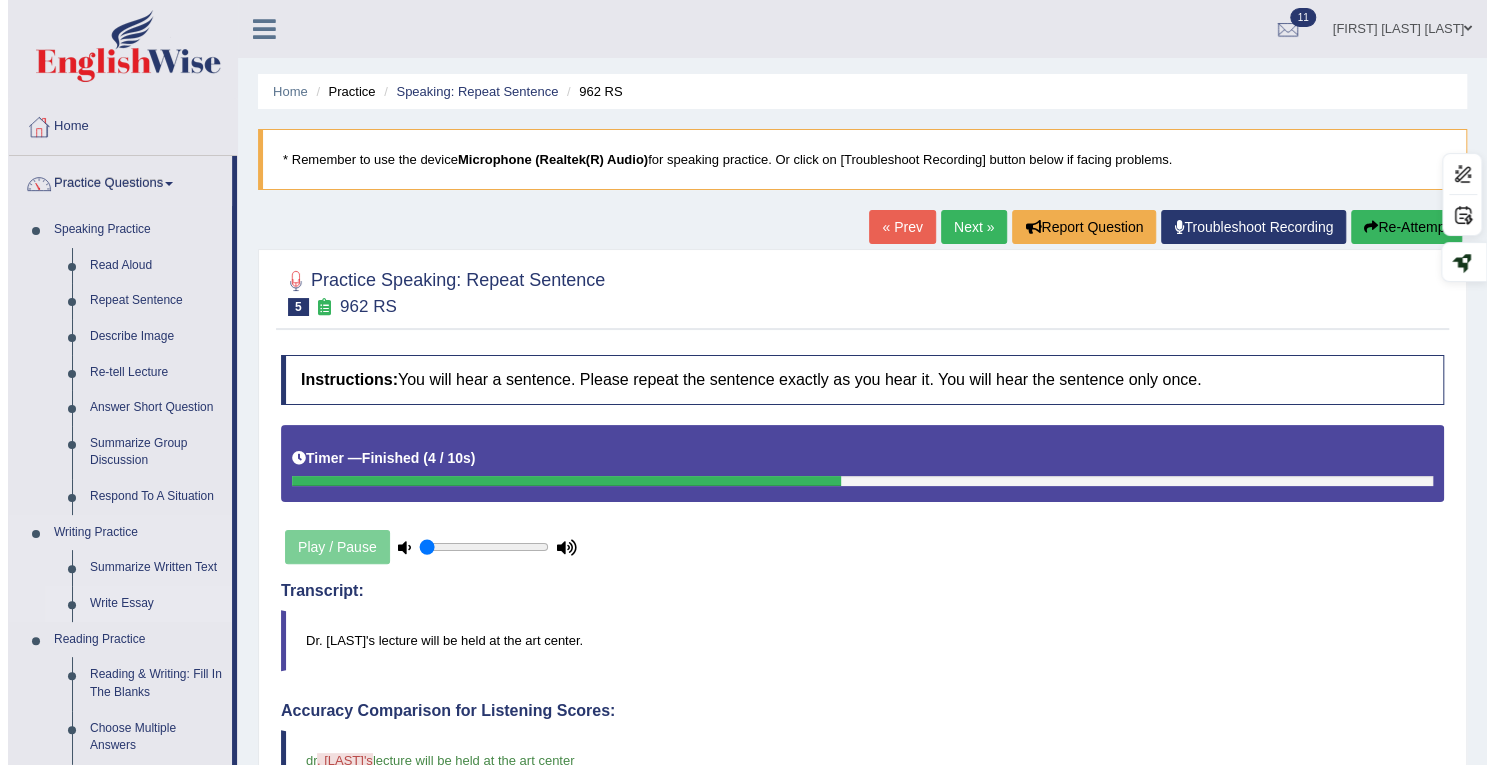 scroll, scrollTop: 186, scrollLeft: 0, axis: vertical 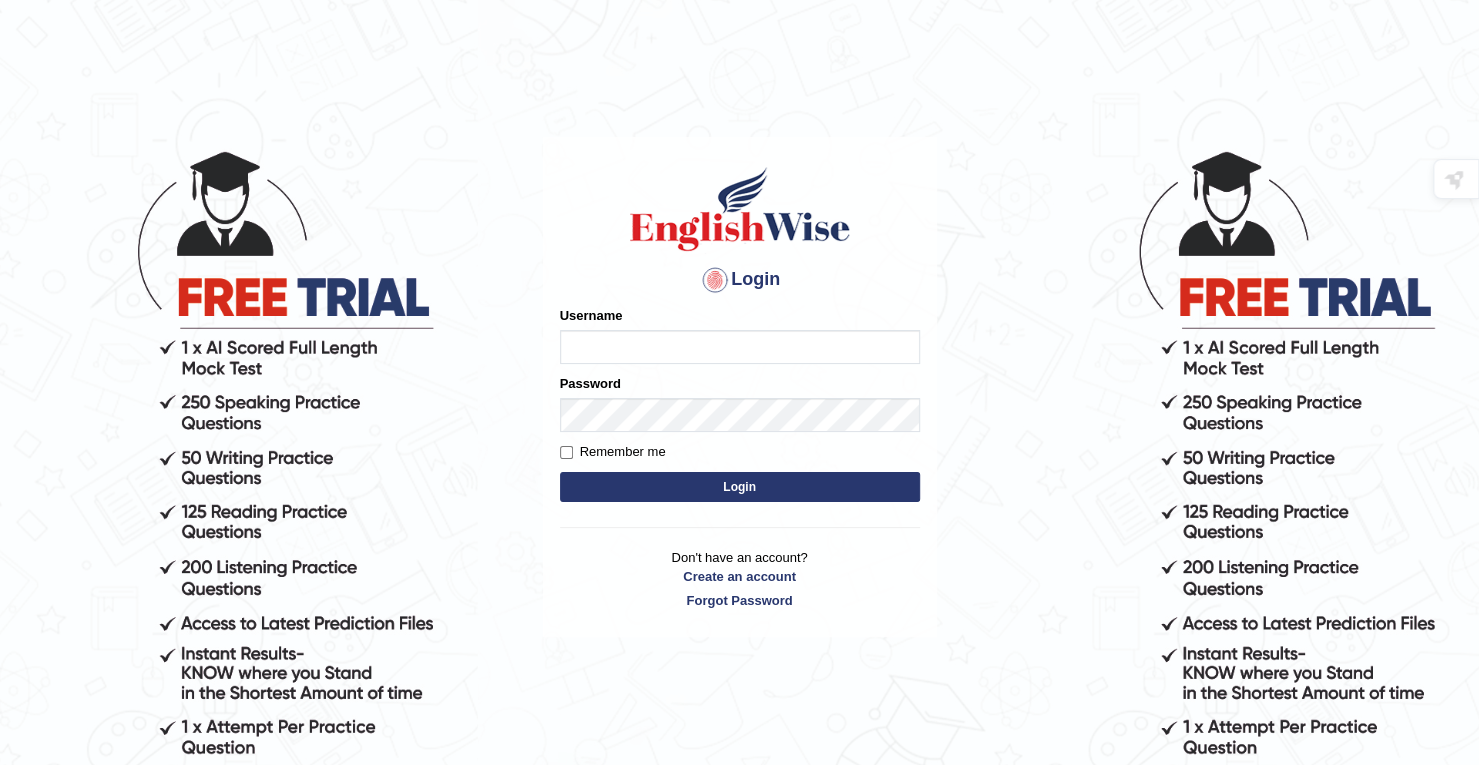 drag, startPoint x: 0, startPoint y: 0, endPoint x: 632, endPoint y: 370, distance: 732.34143 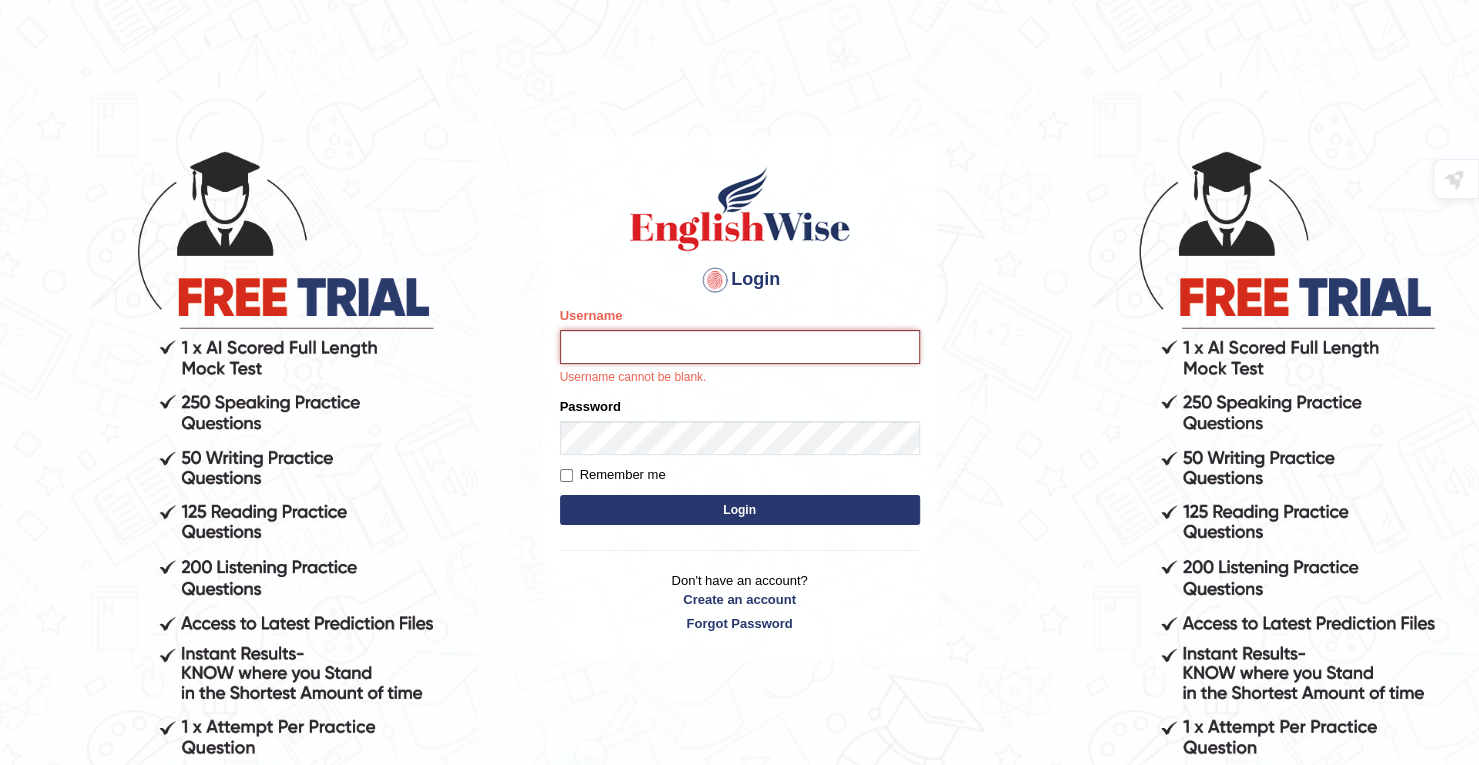 click on "Username" at bounding box center (740, 347) 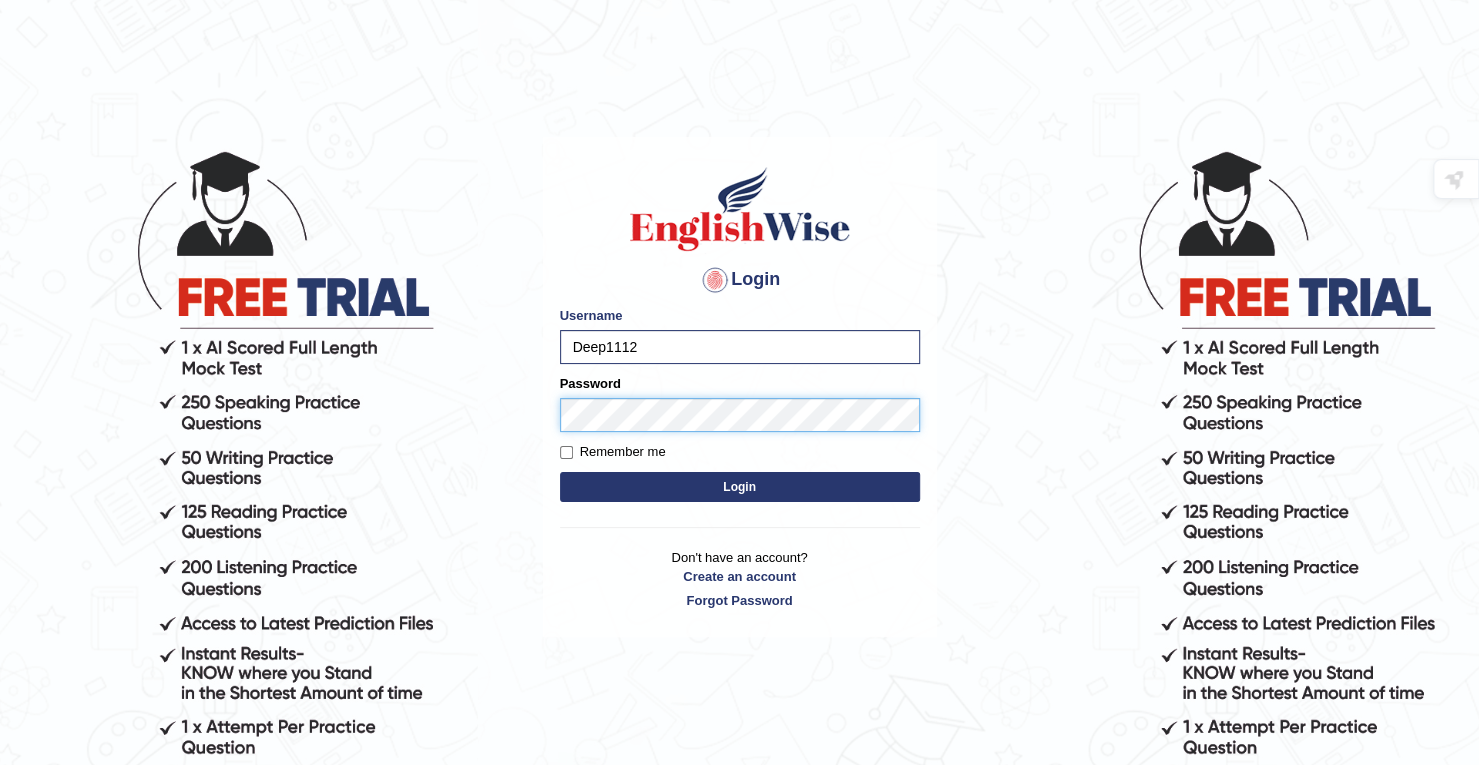 click on "Login" at bounding box center (740, 487) 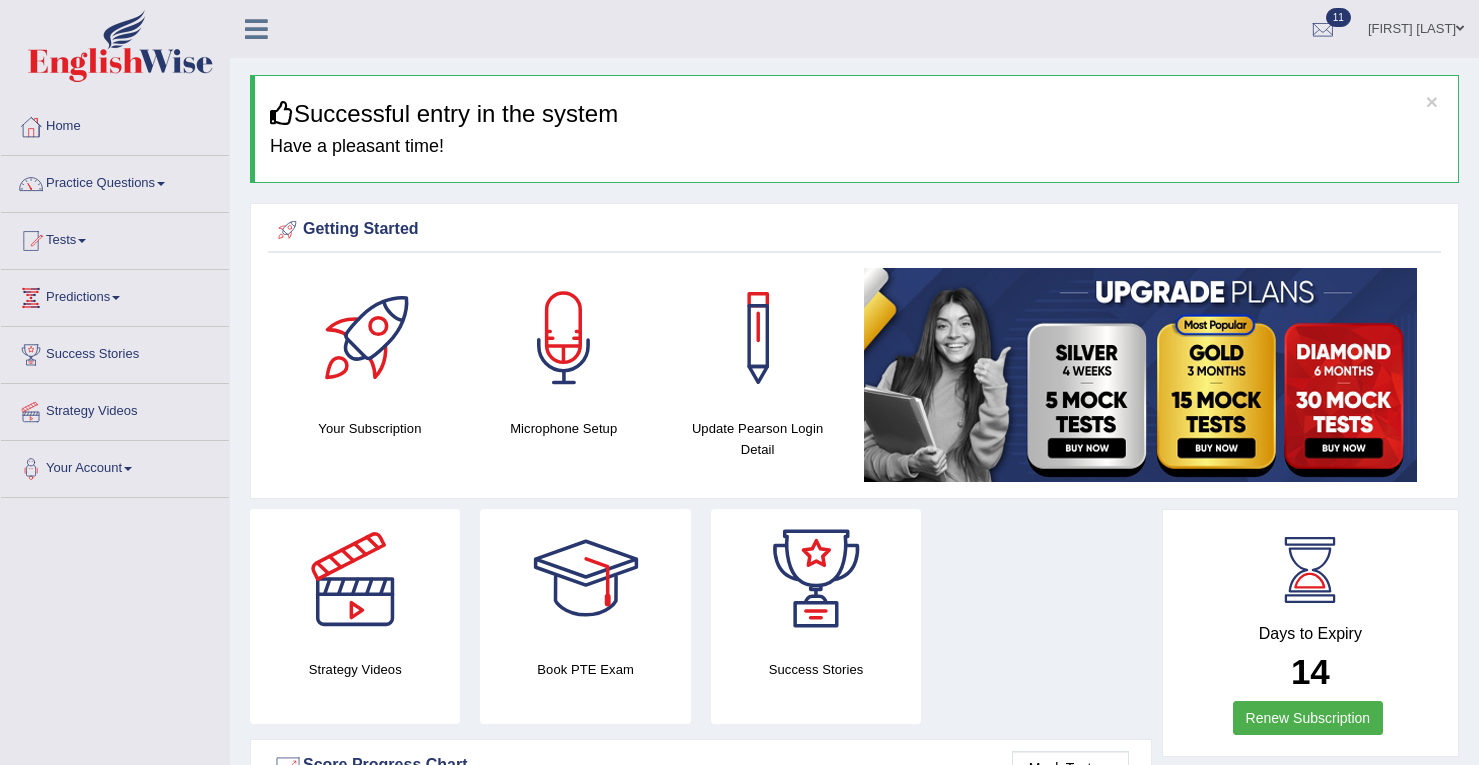 scroll, scrollTop: 0, scrollLeft: 0, axis: both 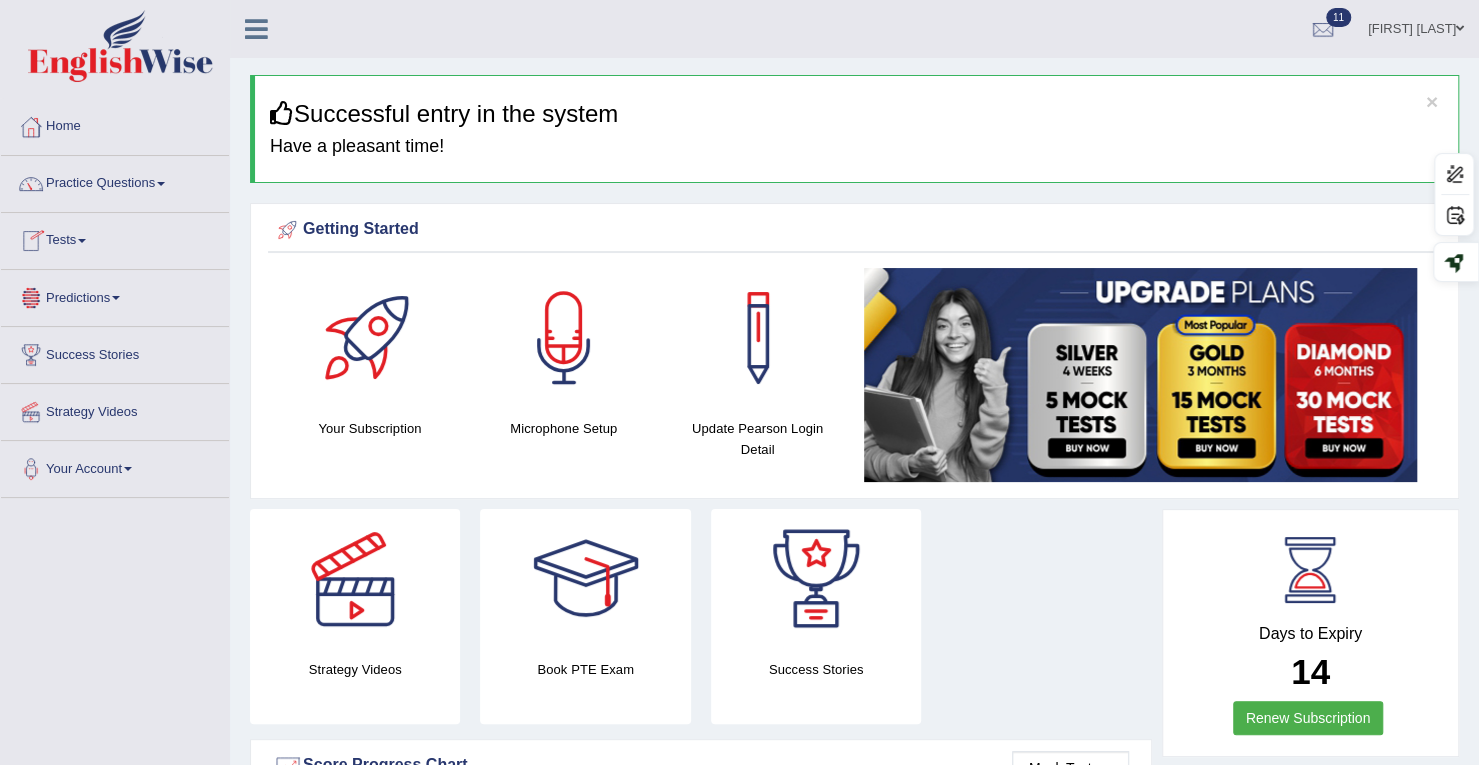 click on "Tests" at bounding box center (115, 238) 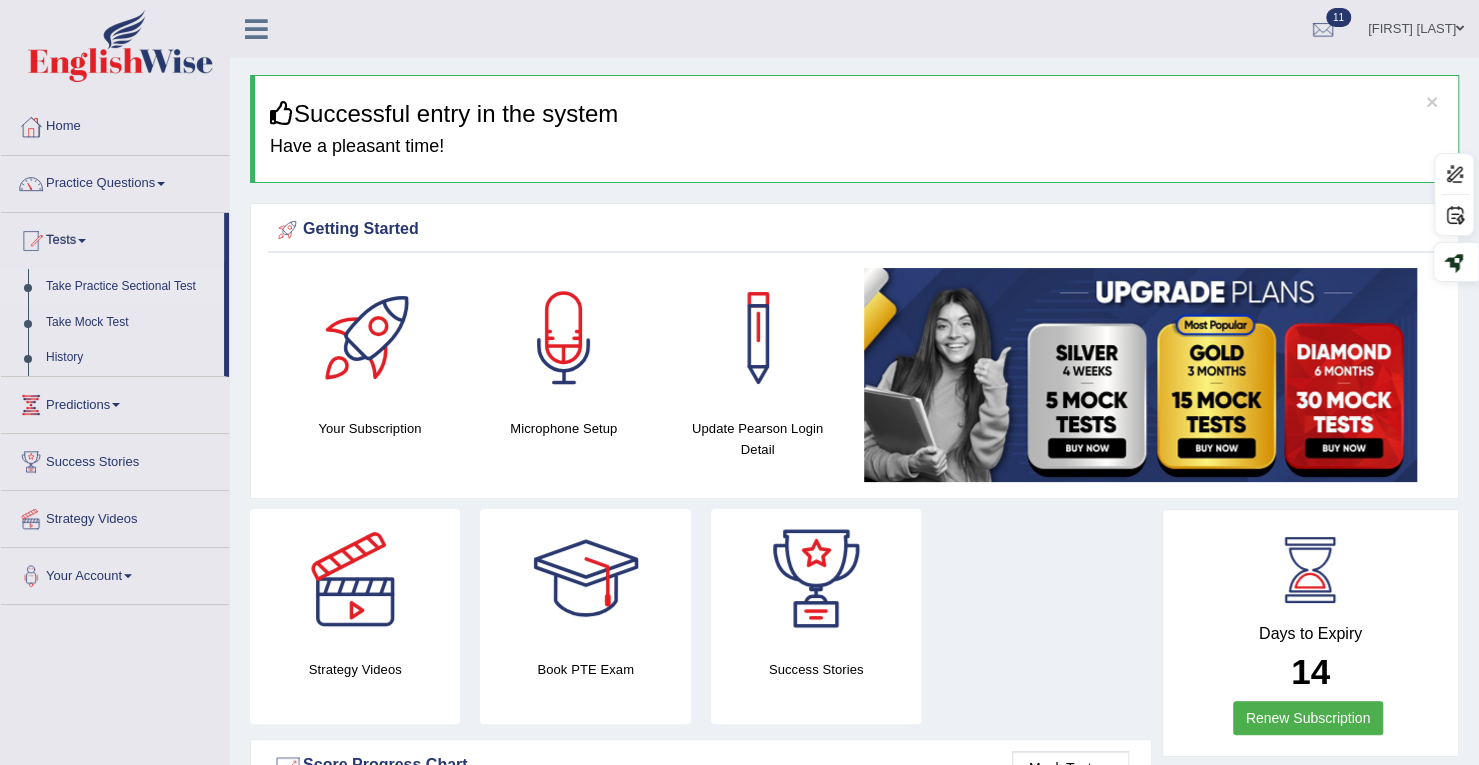 click on "Take Practice Sectional Test" at bounding box center (130, 287) 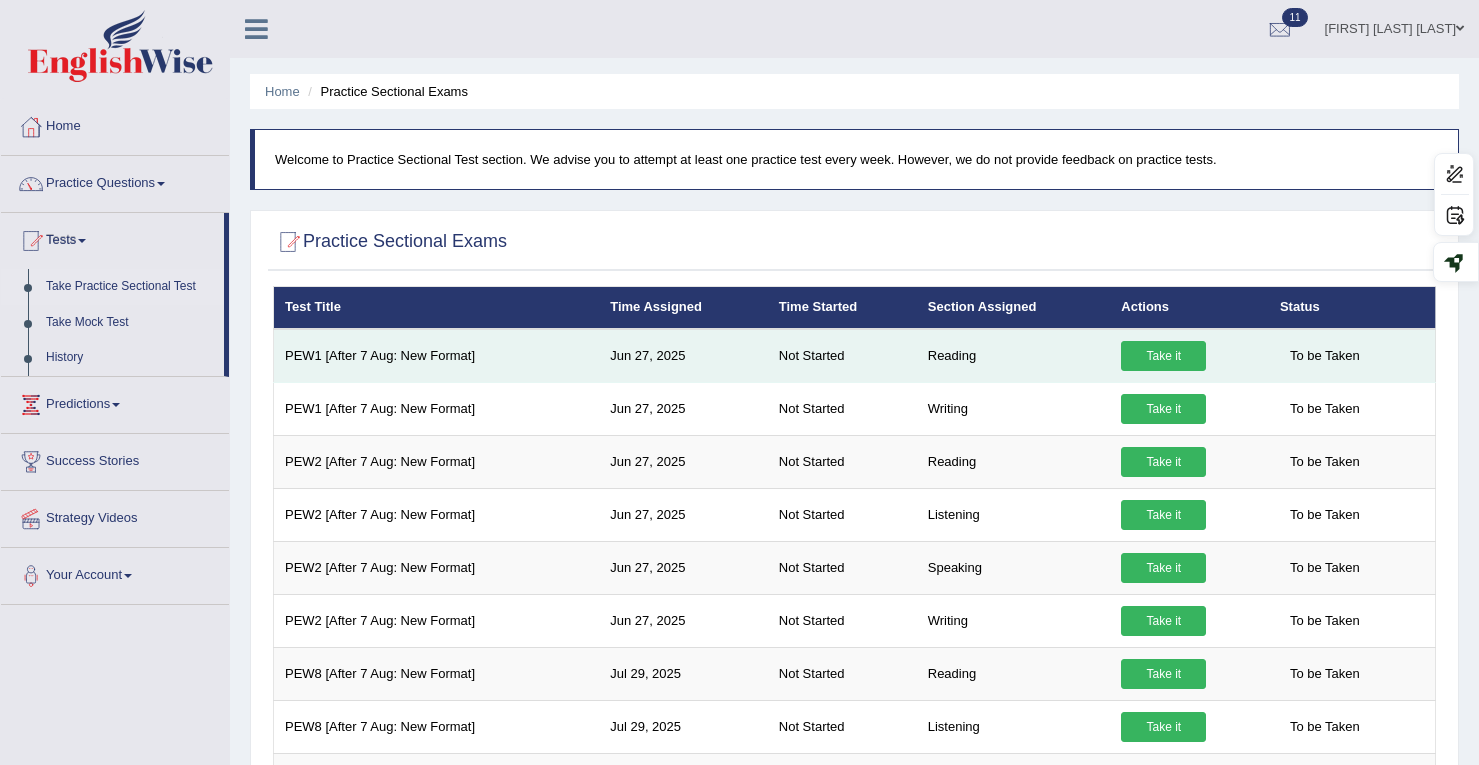 scroll, scrollTop: 0, scrollLeft: 0, axis: both 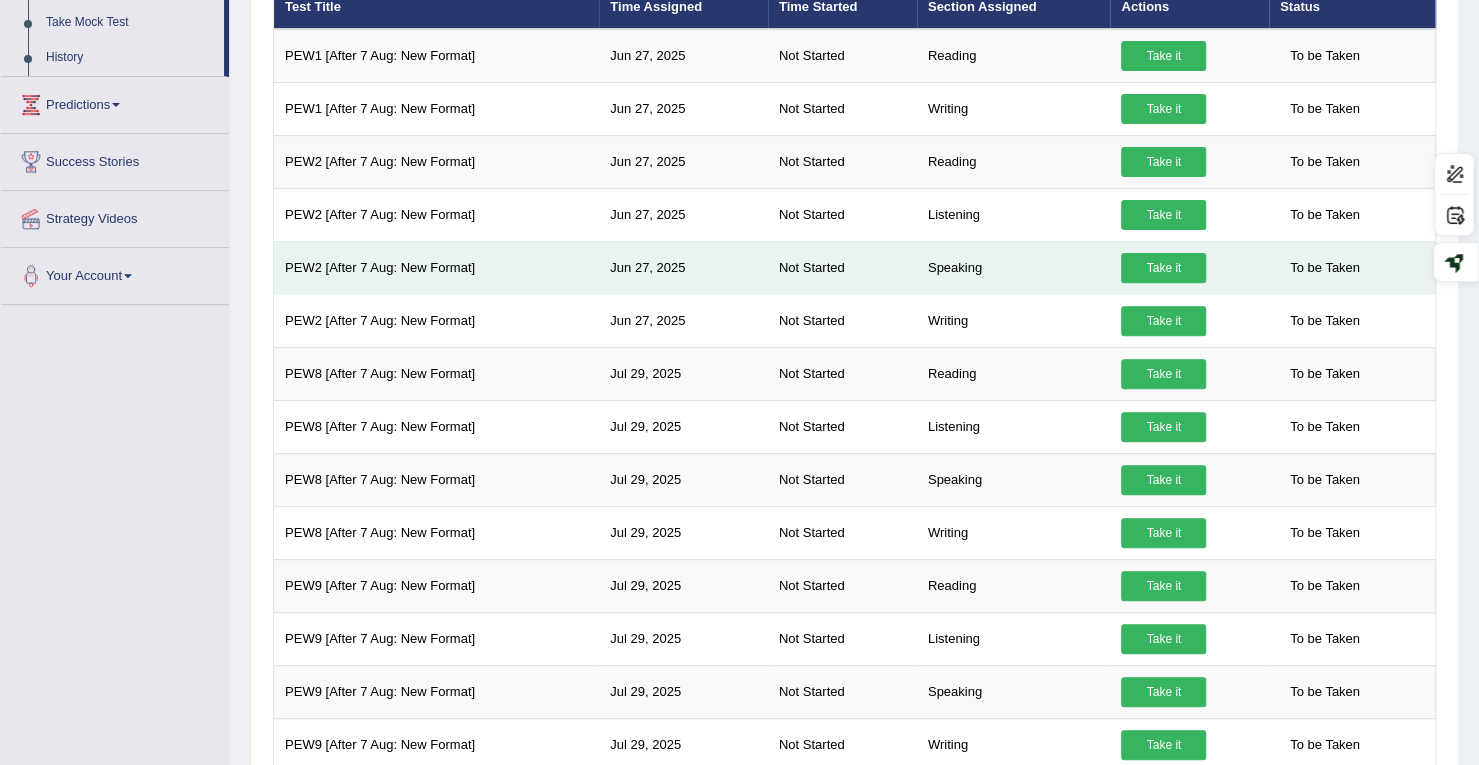drag, startPoint x: 952, startPoint y: 258, endPoint x: 941, endPoint y: 261, distance: 11.401754 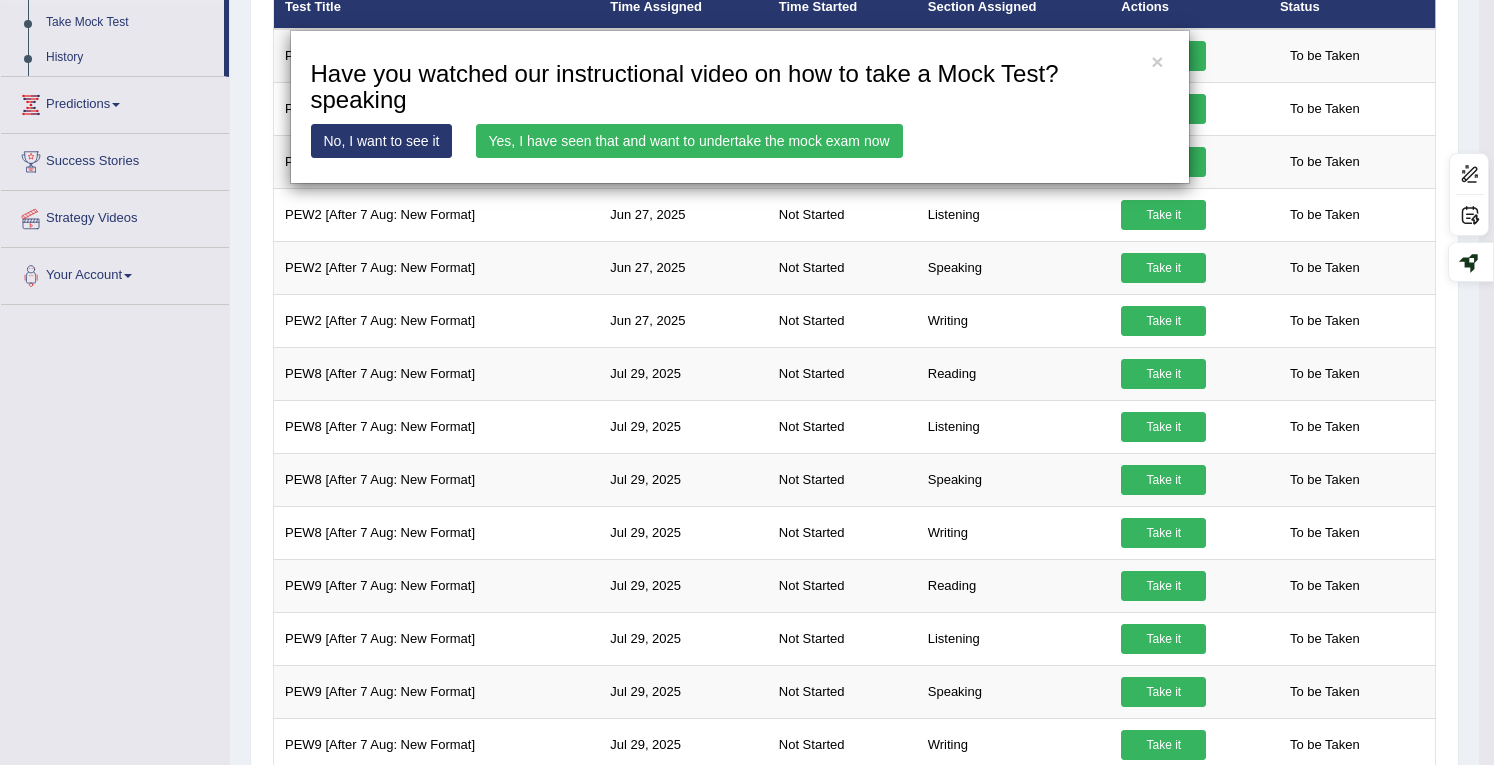 click on "Yes, I have seen that and want to undertake the mock exam now" at bounding box center [689, 141] 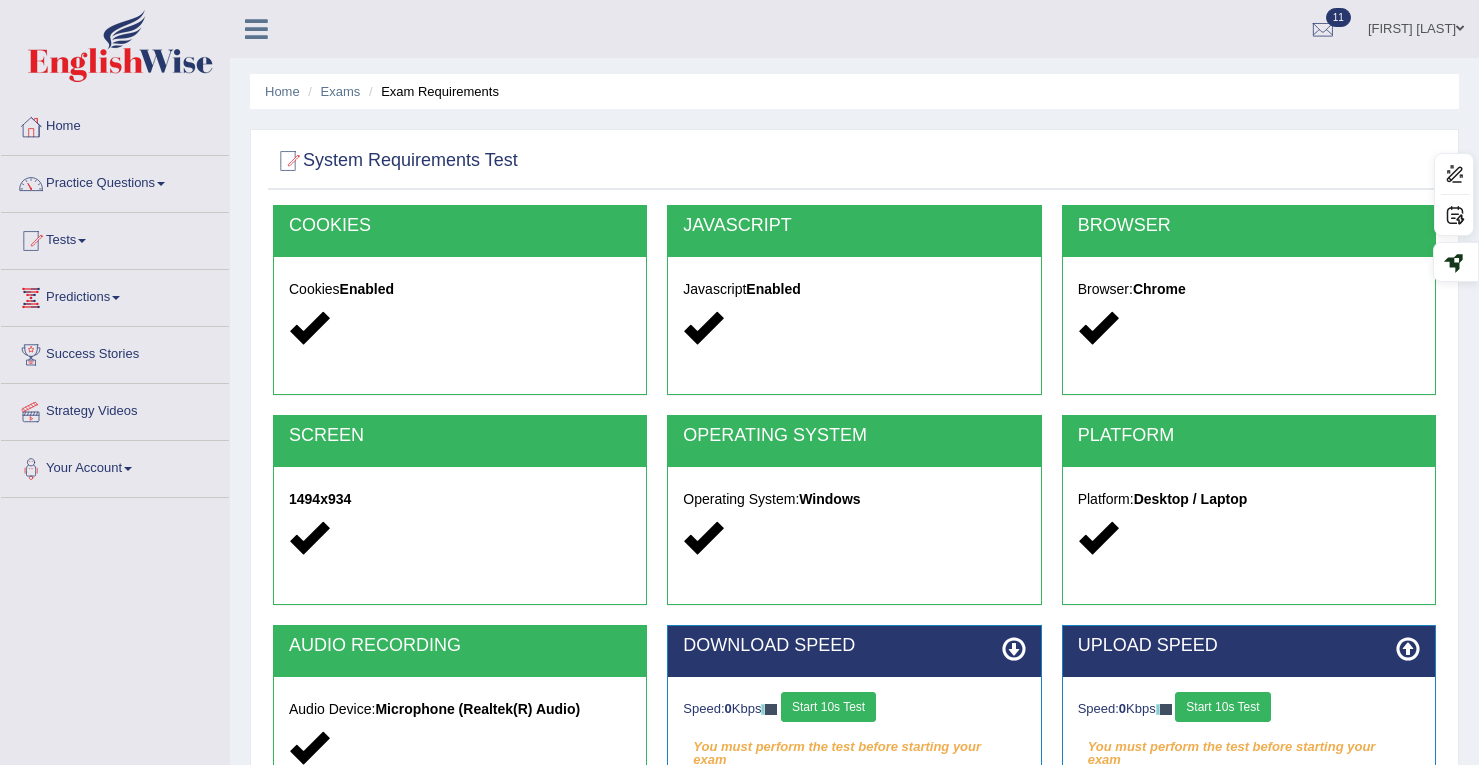 scroll, scrollTop: 0, scrollLeft: 0, axis: both 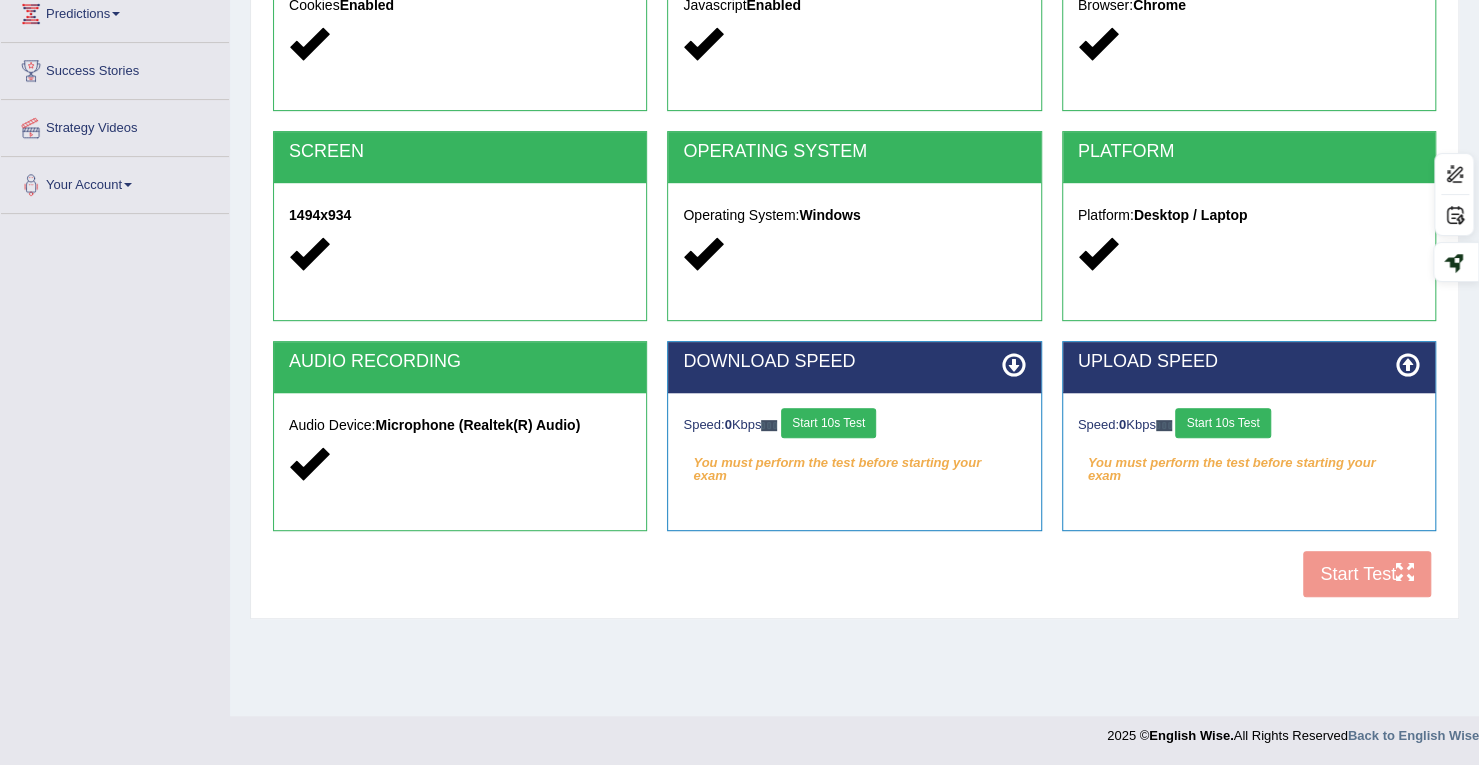 click on "Start 10s Test" at bounding box center [828, 423] 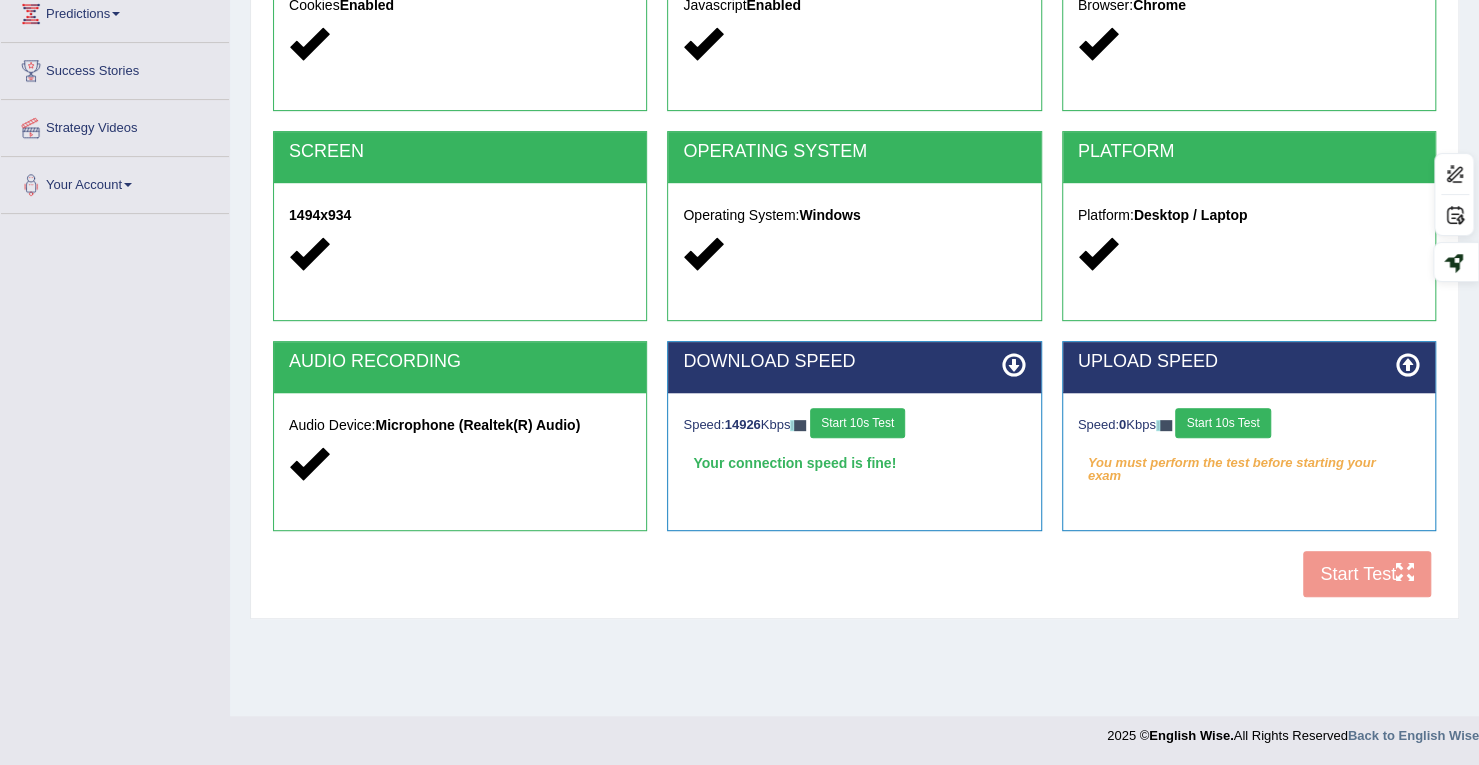 click on "Start 10s Test" at bounding box center [1222, 423] 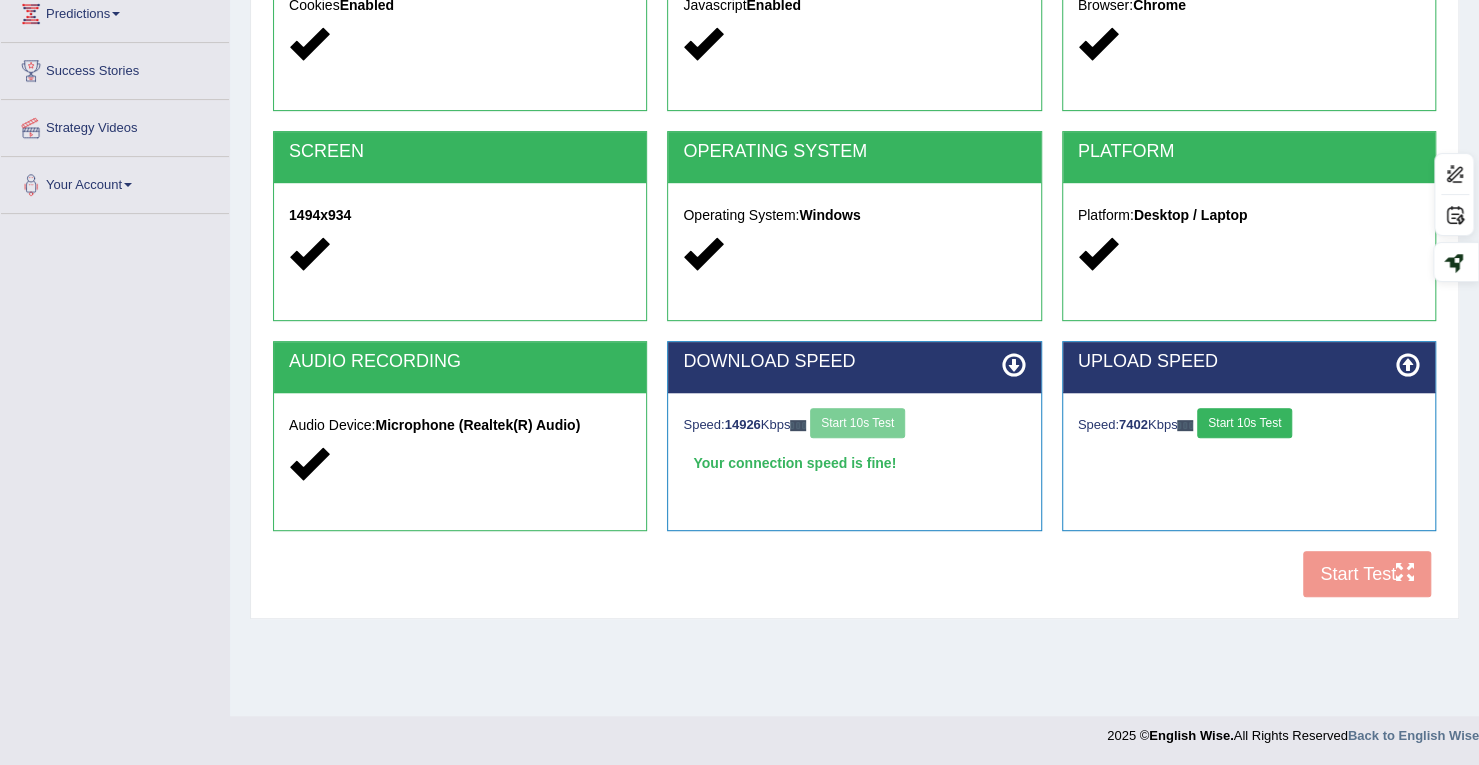 click on "Start 10s Test" at bounding box center [1244, 423] 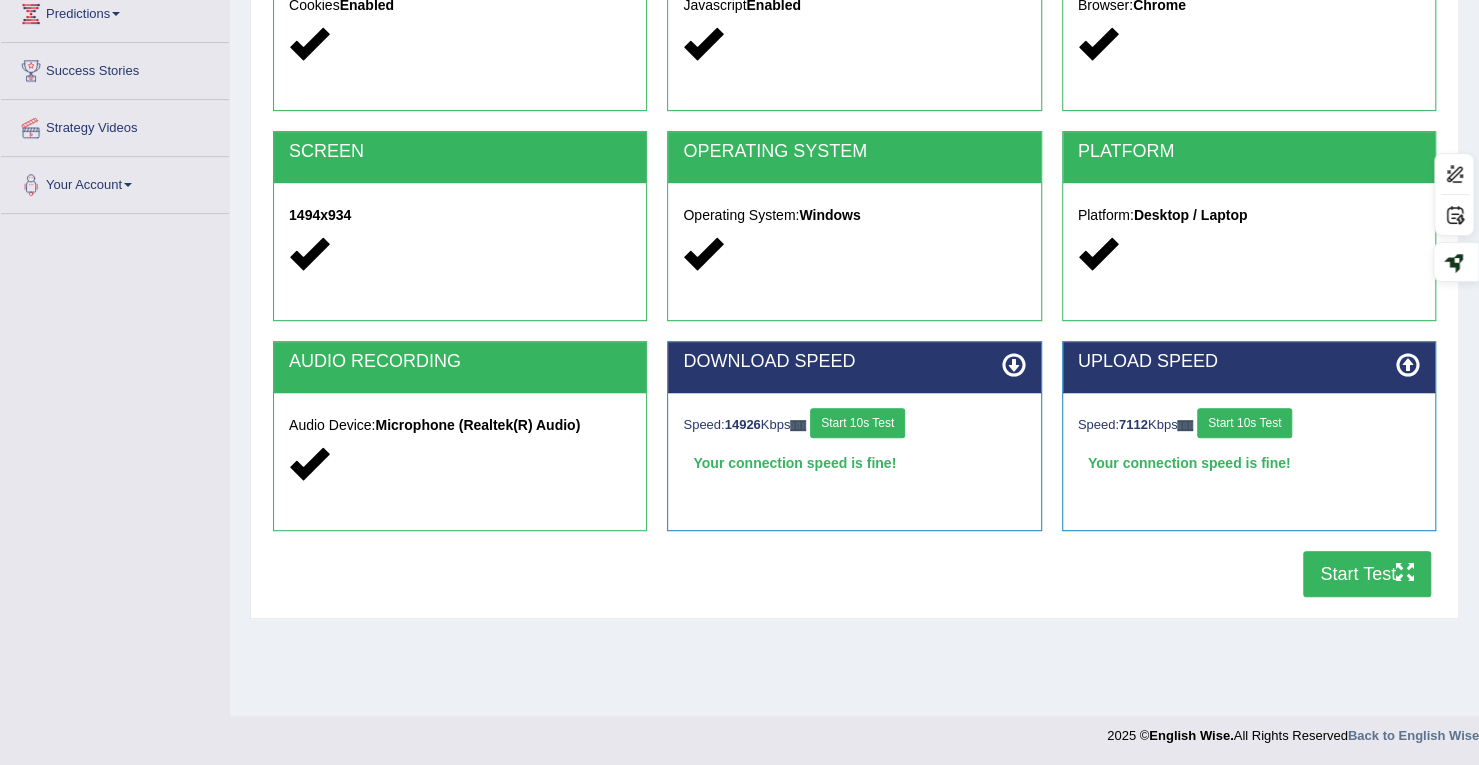 click on "Start Test" at bounding box center [1367, 574] 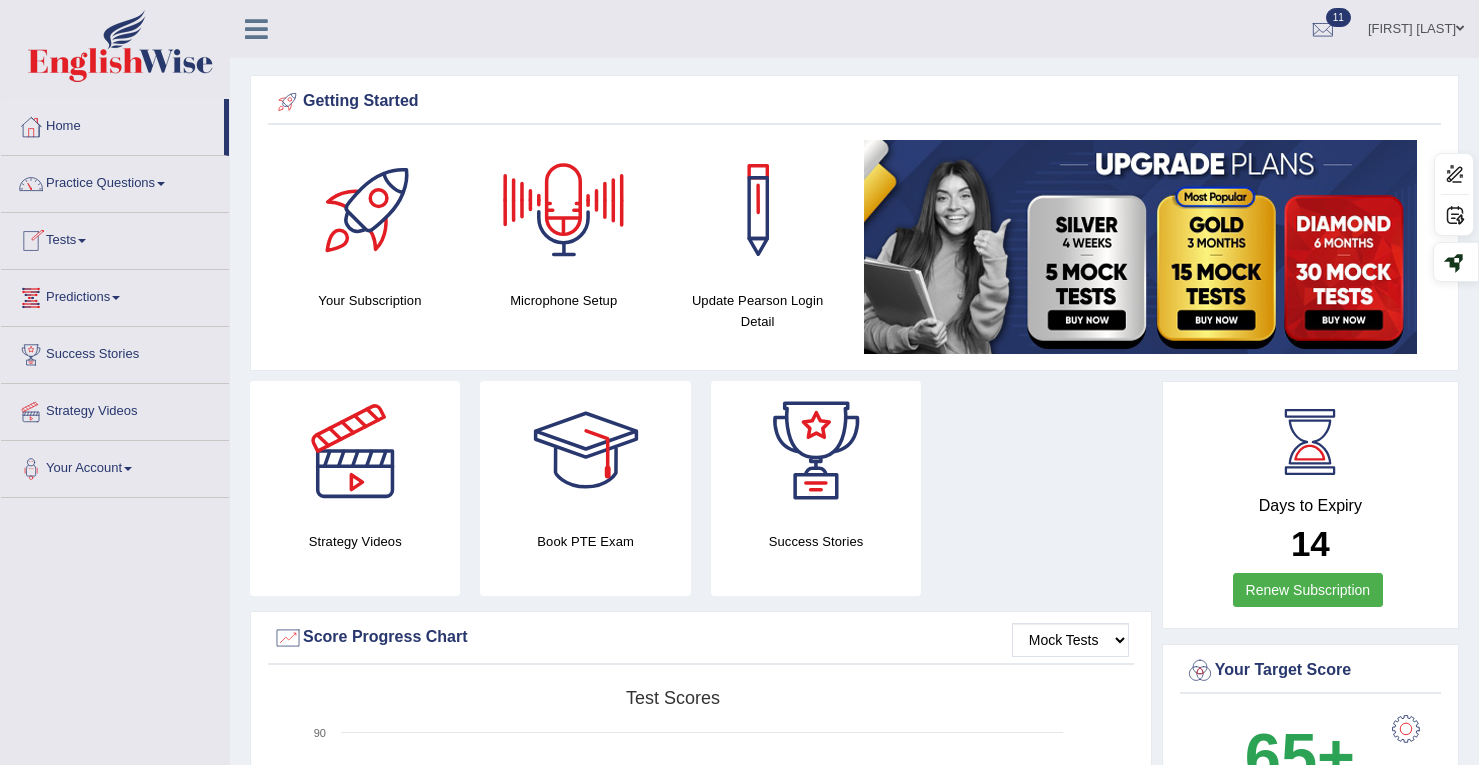 click on "Tests" at bounding box center (115, 238) 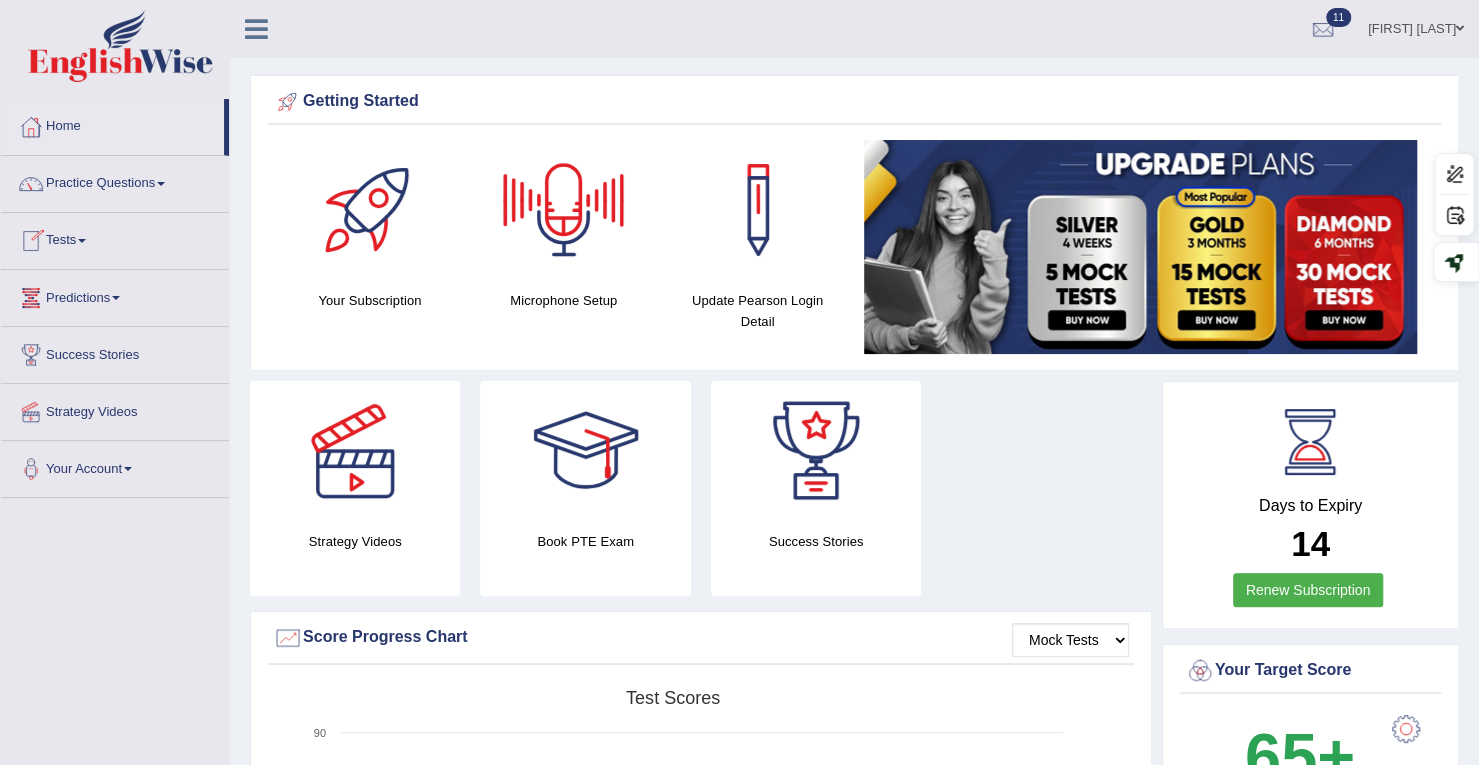 scroll, scrollTop: 0, scrollLeft: 0, axis: both 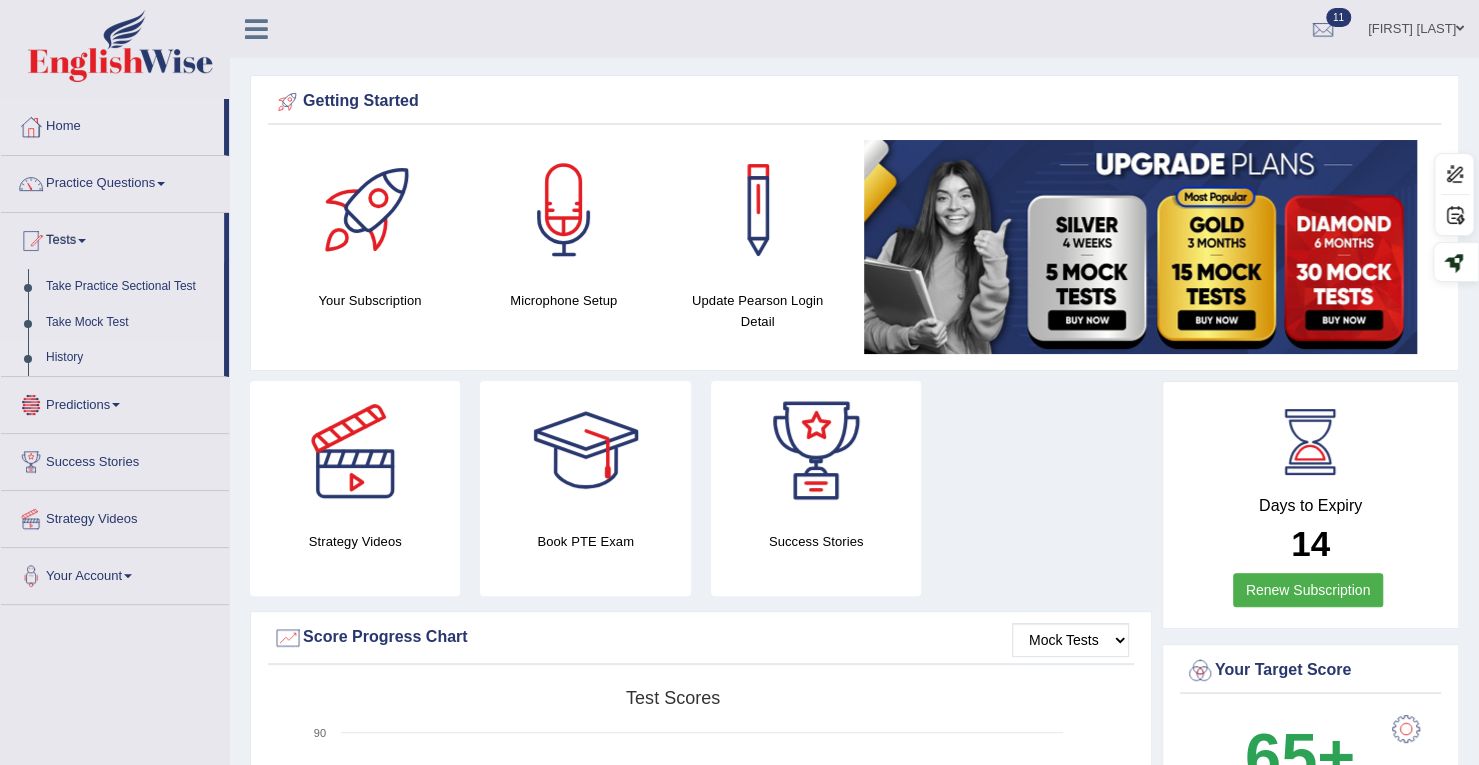click on "History" at bounding box center (130, 358) 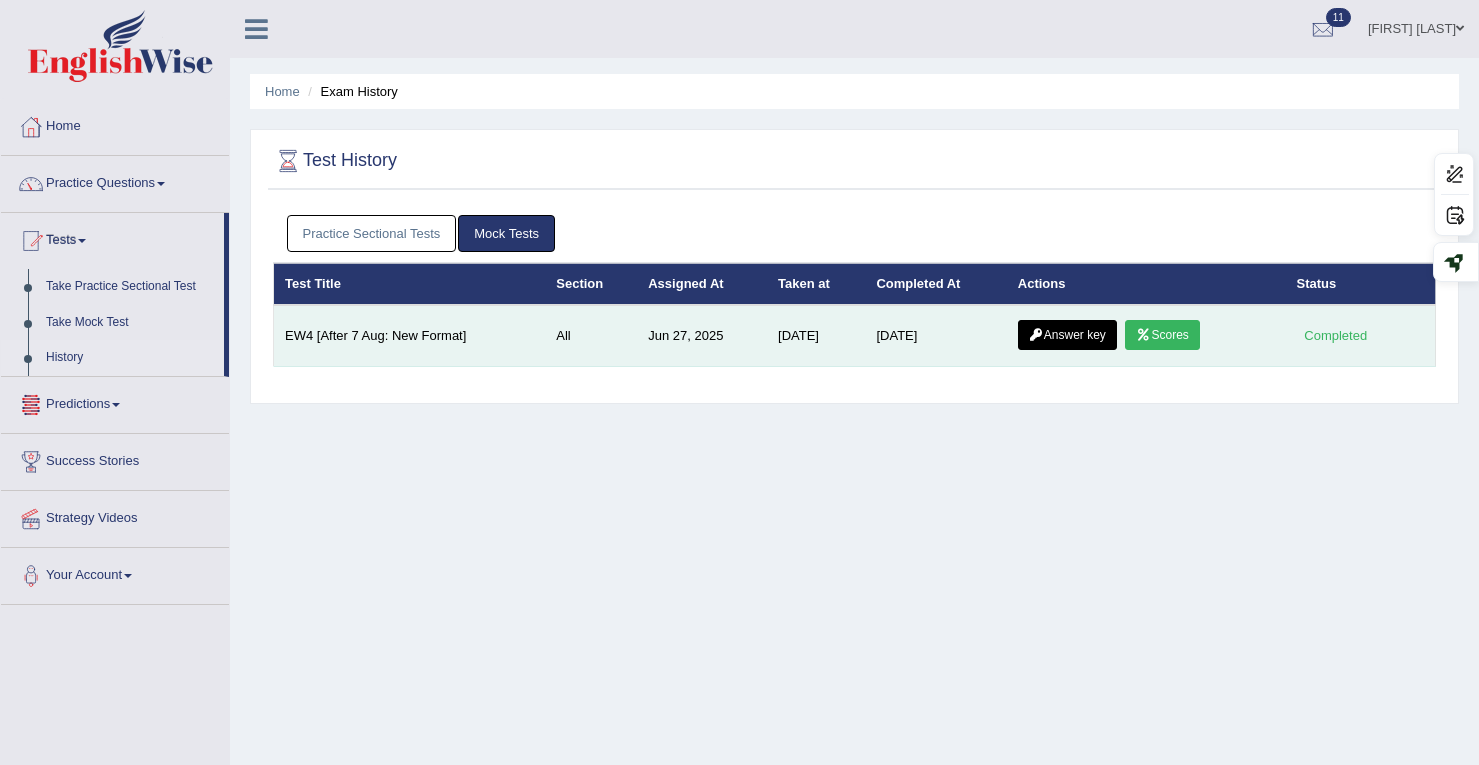 scroll, scrollTop: 0, scrollLeft: 0, axis: both 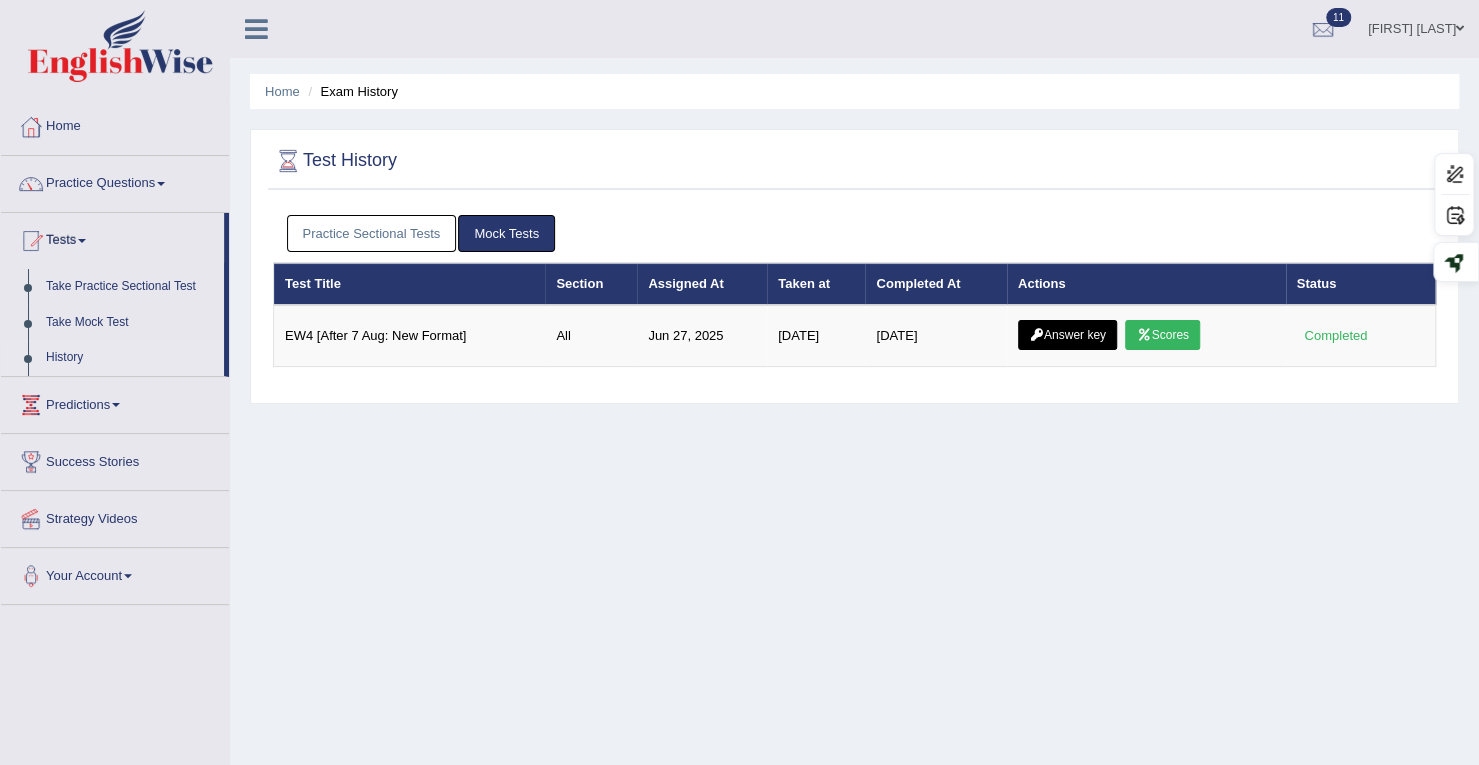 click on "Practice Sectional Tests" at bounding box center (372, 233) 